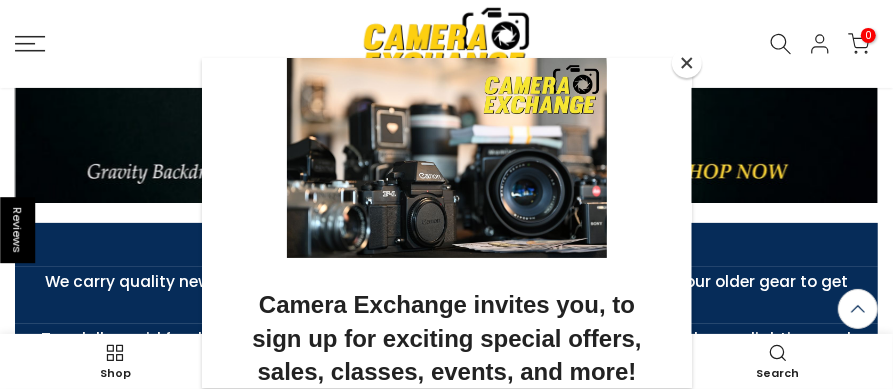 scroll, scrollTop: 228, scrollLeft: 0, axis: vertical 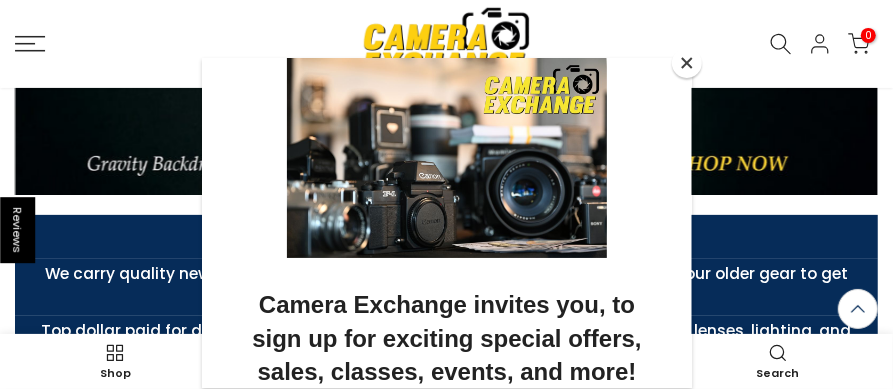 click at bounding box center (687, 63) 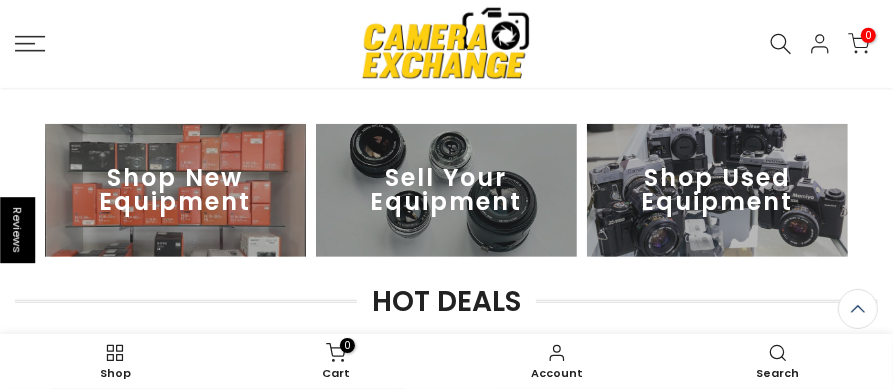 scroll, scrollTop: 528, scrollLeft: 0, axis: vertical 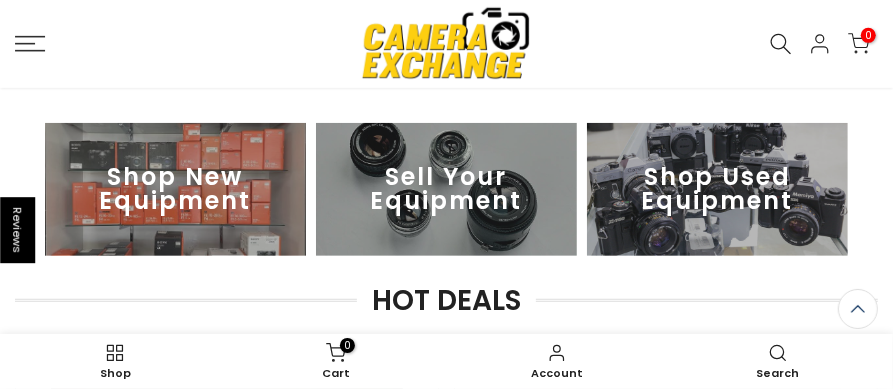 click at bounding box center [717, 189] 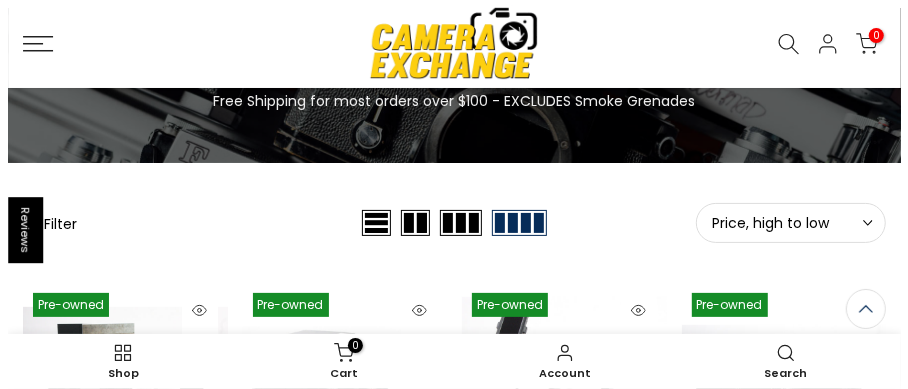 scroll, scrollTop: 225, scrollLeft: 0, axis: vertical 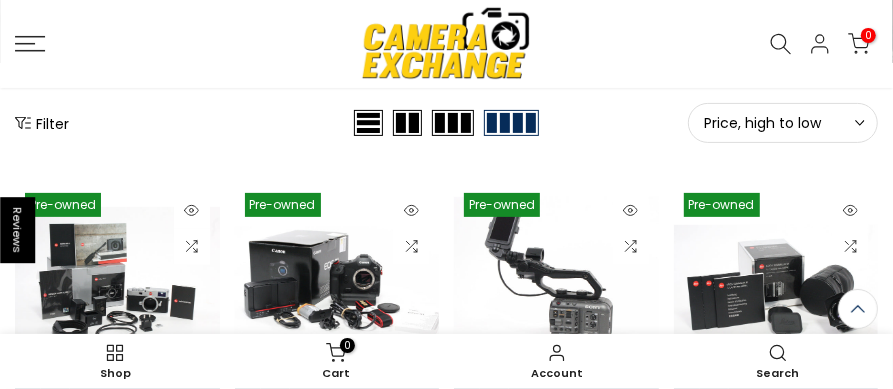 click on "Filter" at bounding box center [42, 123] 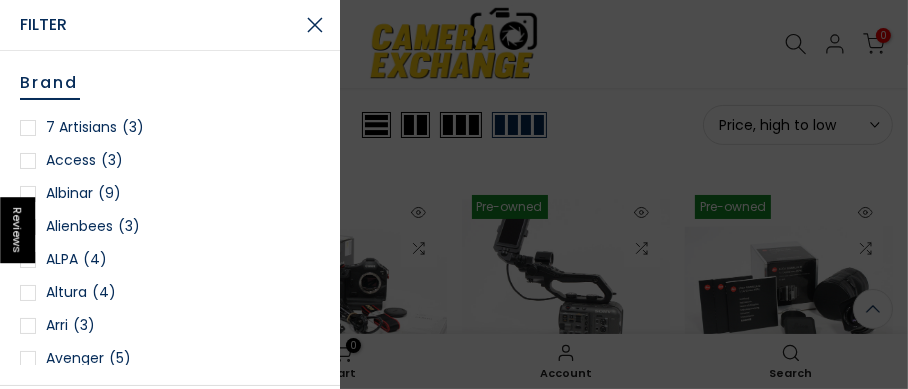 scroll, scrollTop: 228, scrollLeft: 0, axis: vertical 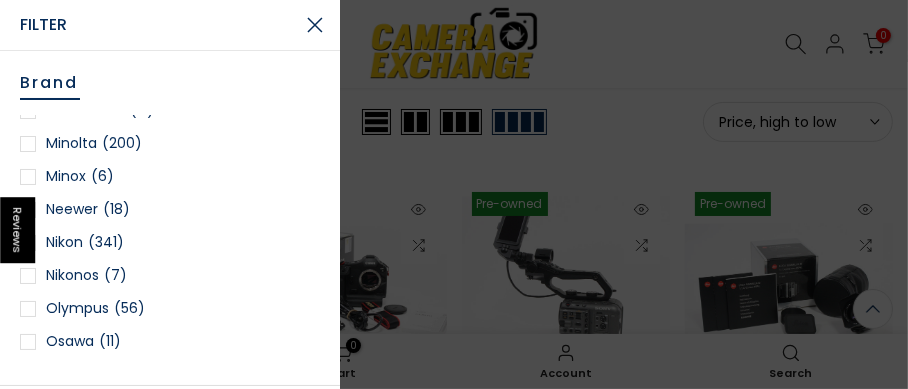 click on "Nikon (341)" at bounding box center [170, 242] 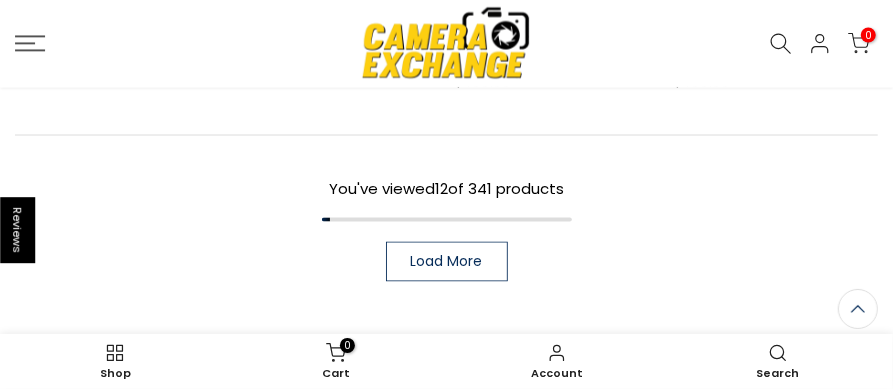 scroll, scrollTop: 1630, scrollLeft: 0, axis: vertical 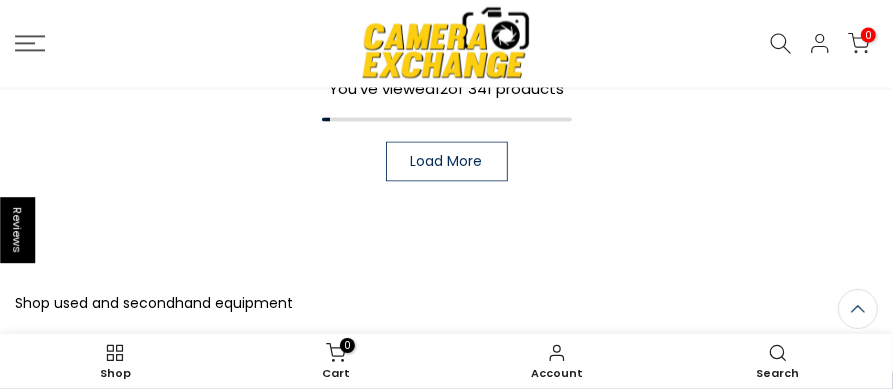 click on "Load More" at bounding box center [447, 162] 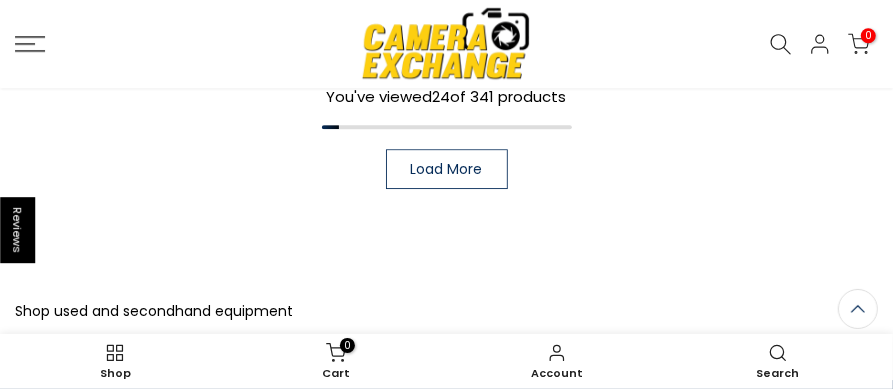 scroll, scrollTop: 2760, scrollLeft: 0, axis: vertical 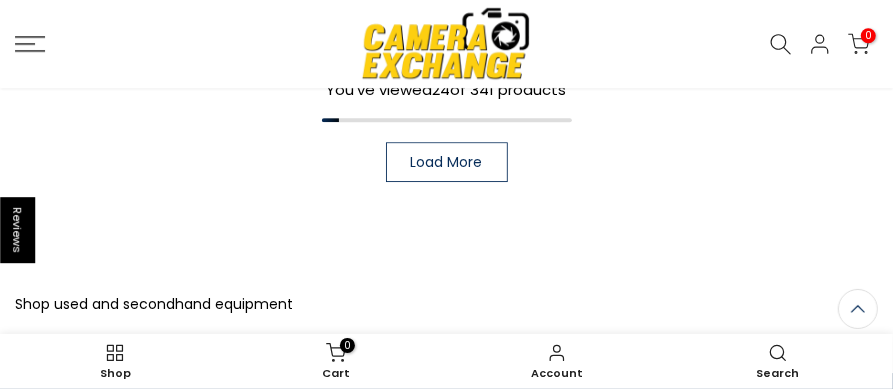 click on "Load More" at bounding box center [447, 162] 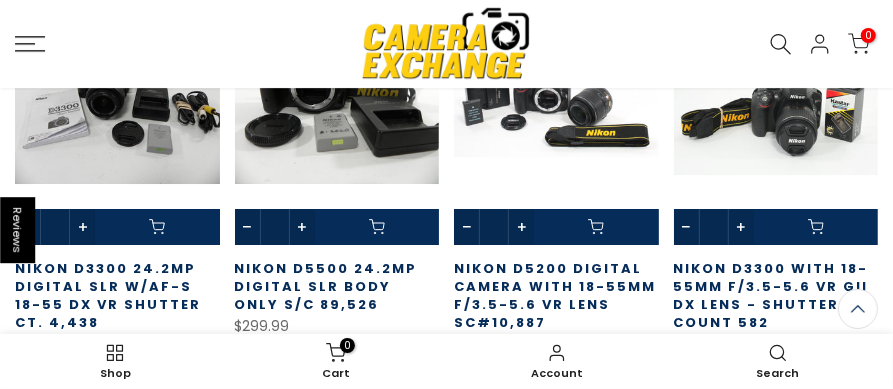 scroll, scrollTop: 3009, scrollLeft: 0, axis: vertical 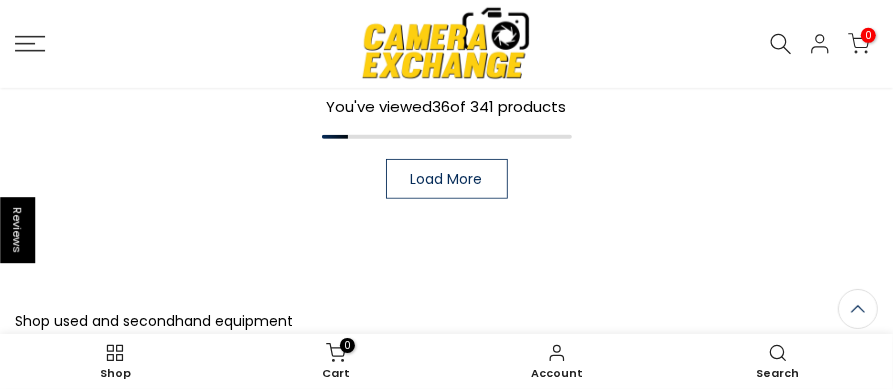 click on "Load More" at bounding box center [447, 179] 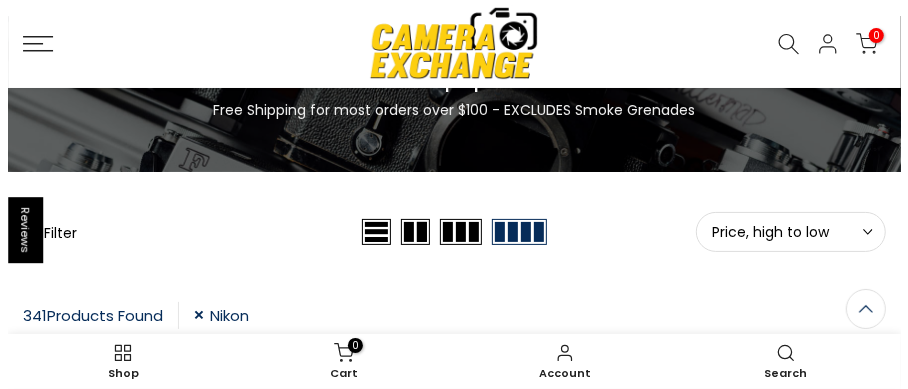 scroll, scrollTop: 218, scrollLeft: 0, axis: vertical 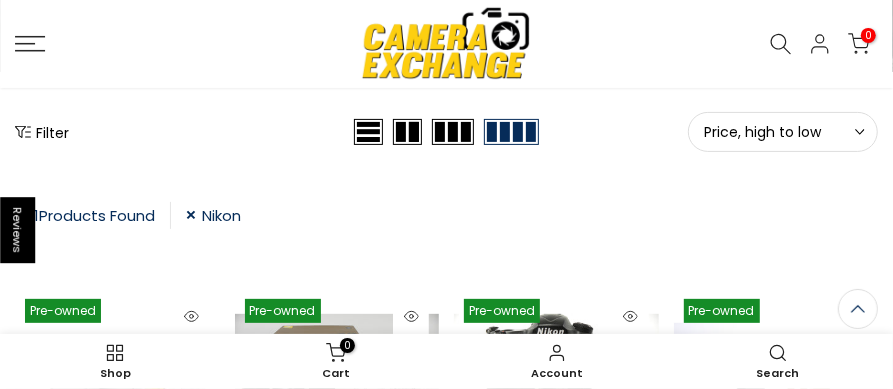 click on "Filter" at bounding box center [42, 132] 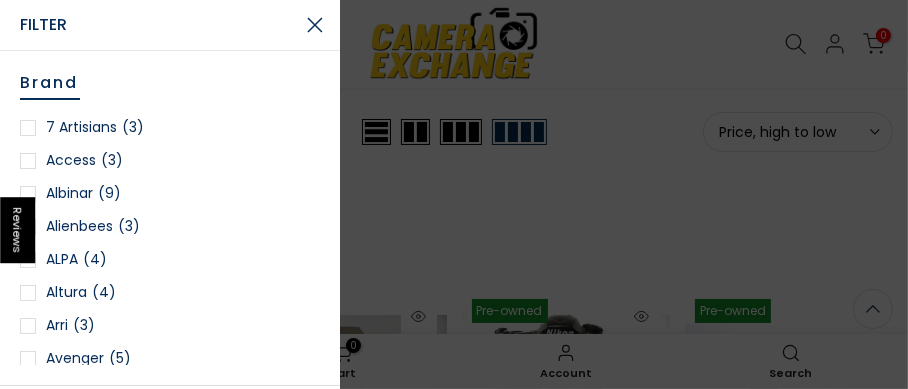 scroll, scrollTop: 216, scrollLeft: 0, axis: vertical 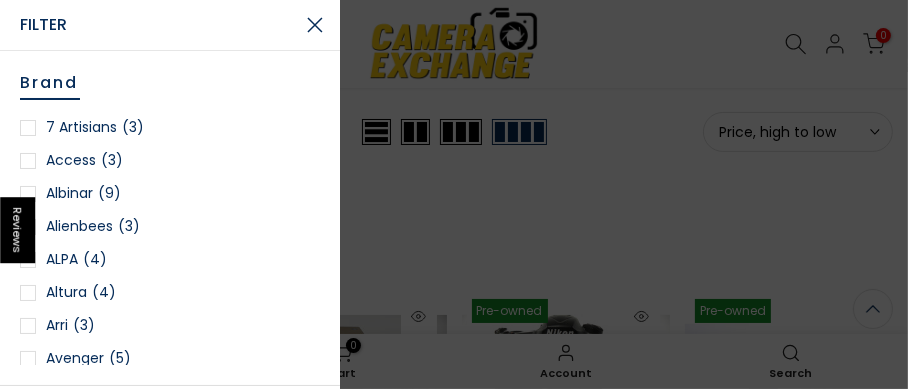click at bounding box center (315, 25) 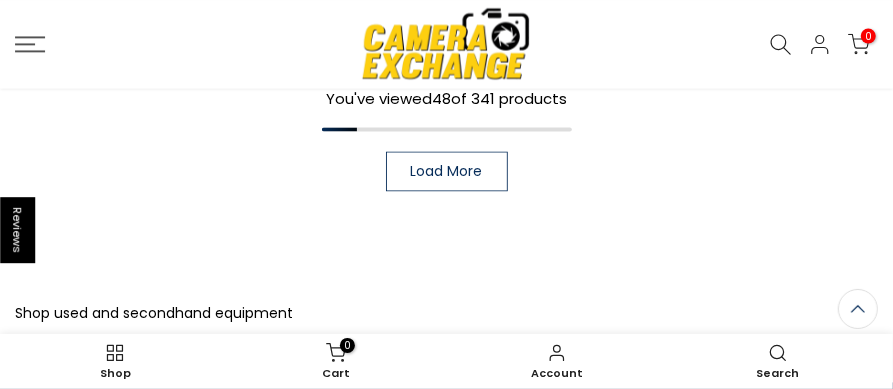 scroll, scrollTop: 5039, scrollLeft: 0, axis: vertical 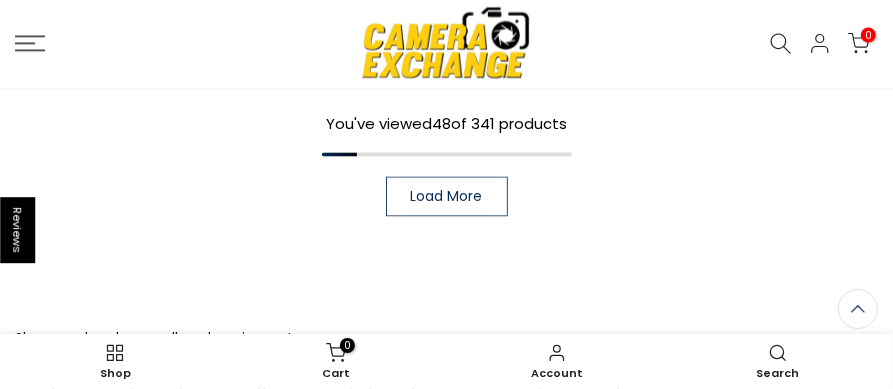 click on "Load More" at bounding box center (447, 197) 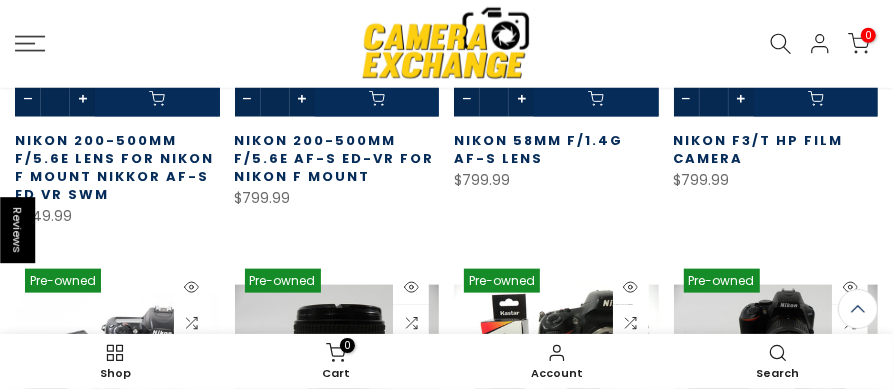 scroll, scrollTop: 1009, scrollLeft: 0, axis: vertical 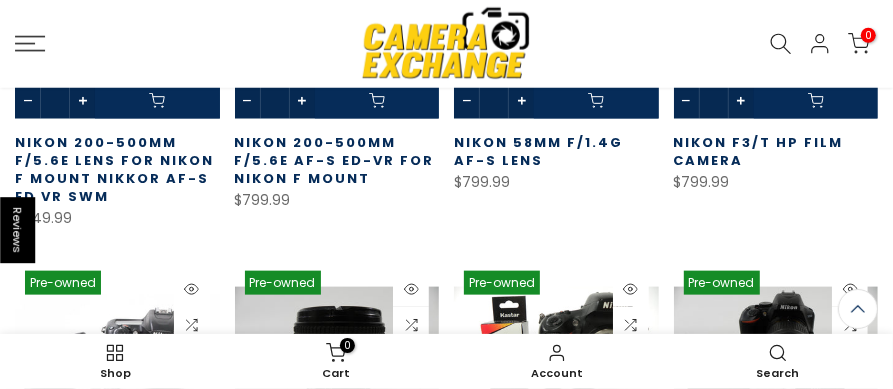 click 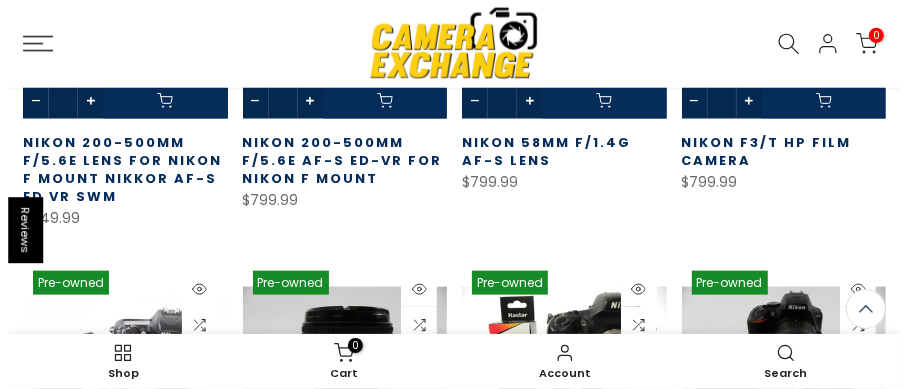 scroll, scrollTop: 1013, scrollLeft: 0, axis: vertical 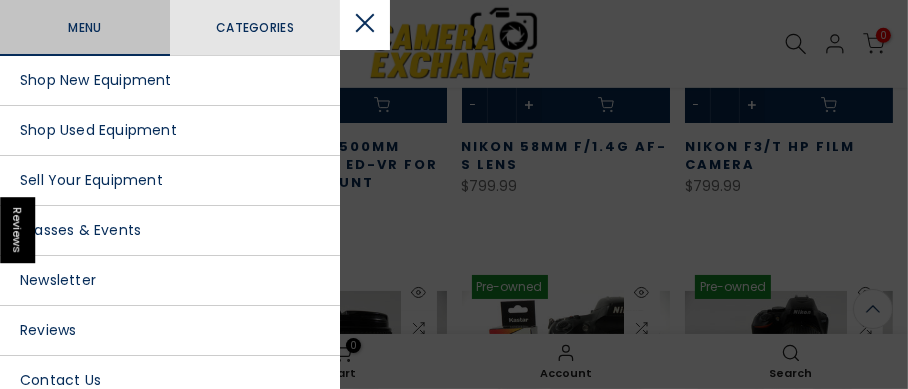 click on "Categories" at bounding box center [255, 28] 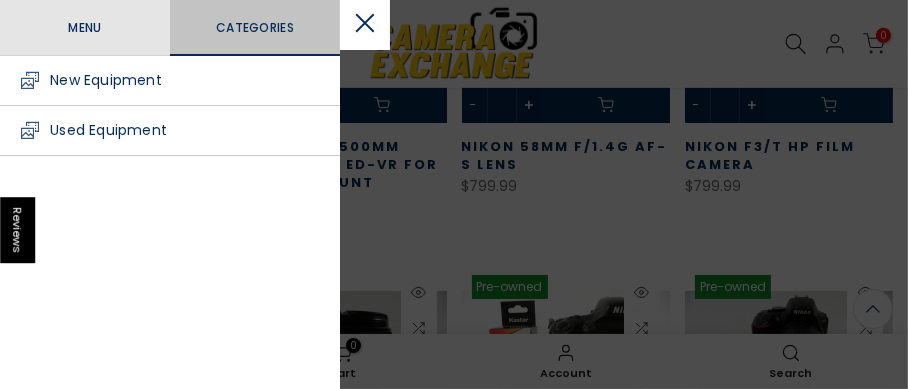 scroll, scrollTop: 1013, scrollLeft: 0, axis: vertical 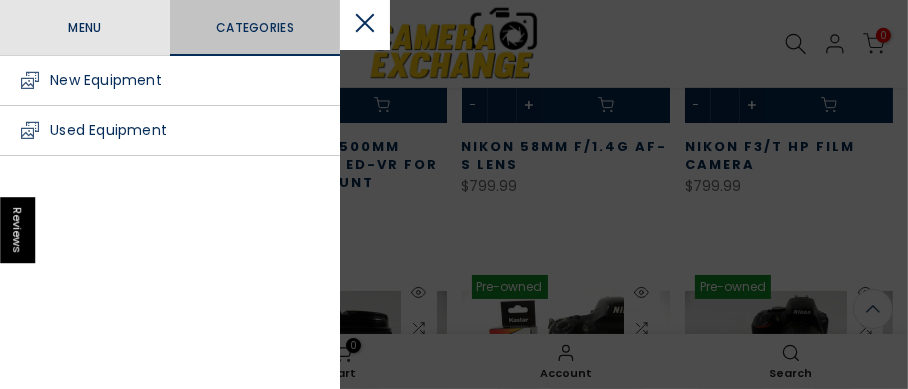 click on "Used Equipment" at bounding box center [170, 131] 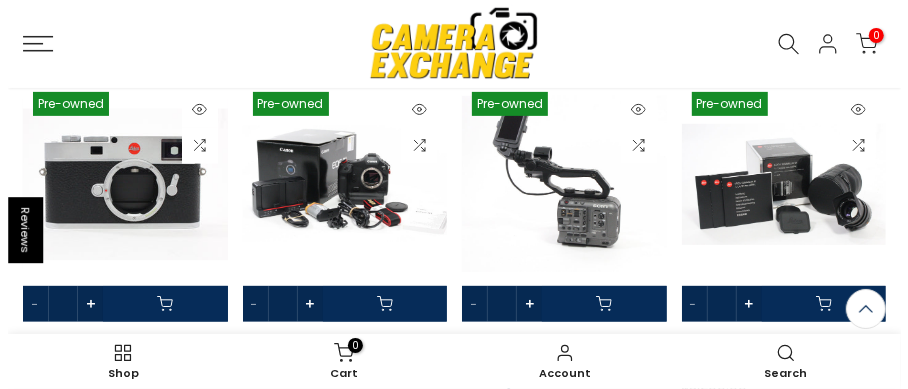 scroll, scrollTop: 228, scrollLeft: 0, axis: vertical 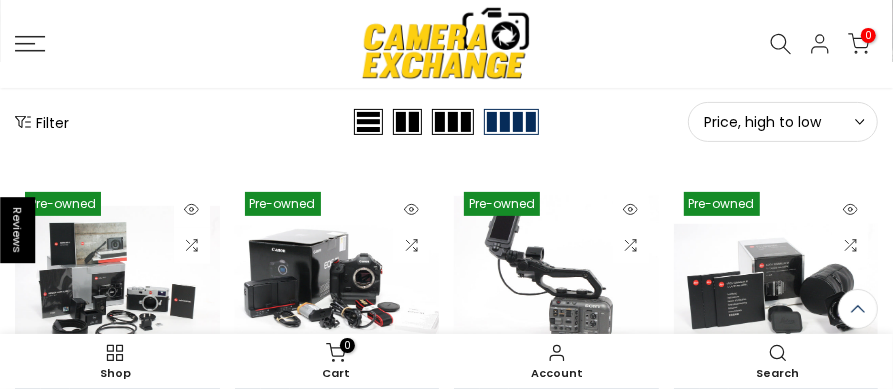 click on "Filter" at bounding box center (42, 122) 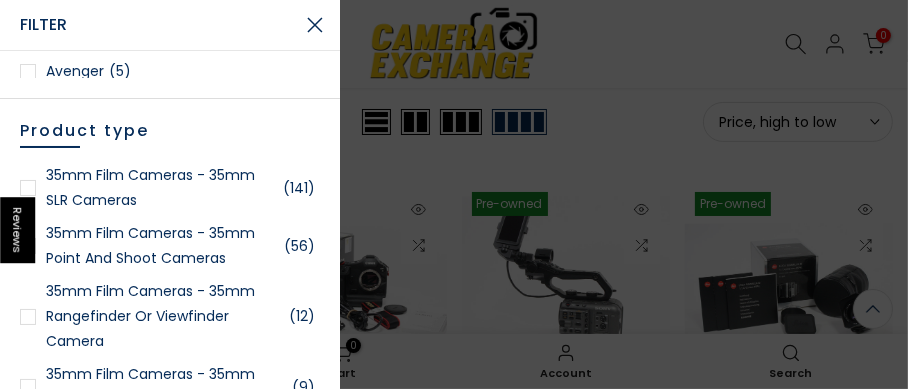 scroll, scrollTop: 400, scrollLeft: 0, axis: vertical 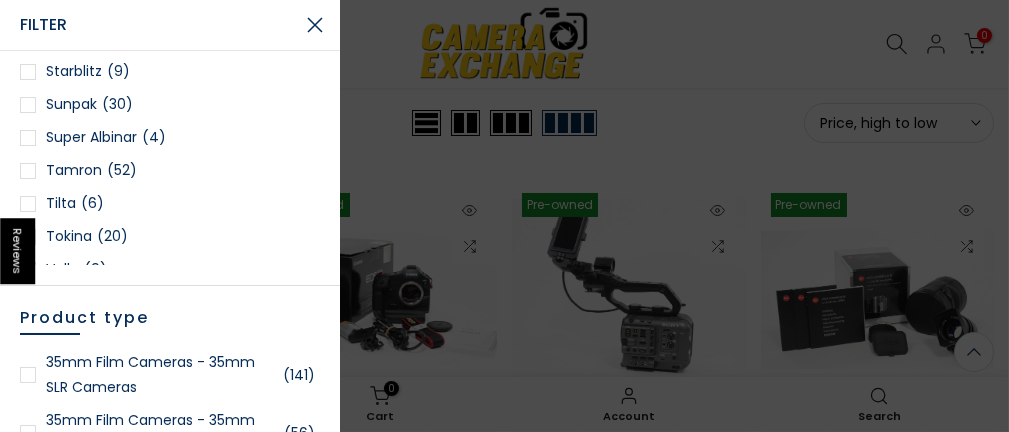 click at bounding box center (28, 171) 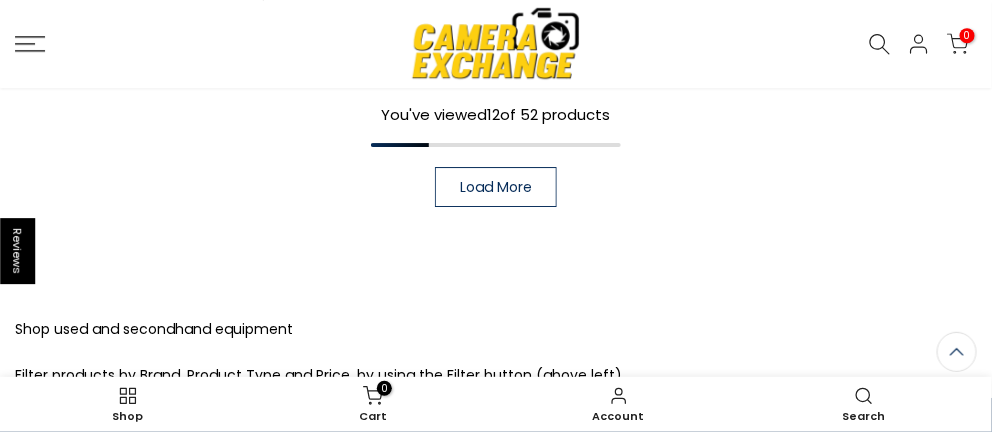 scroll, scrollTop: 1643, scrollLeft: 0, axis: vertical 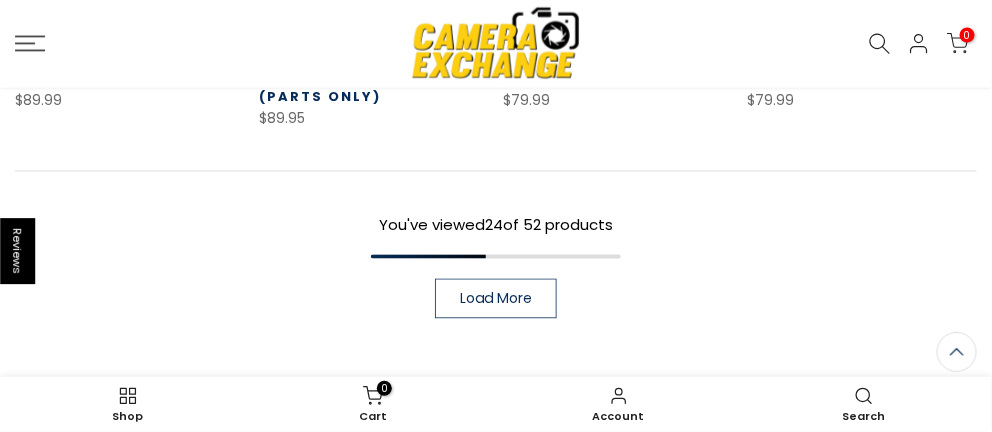 click on "Load More" at bounding box center (496, 299) 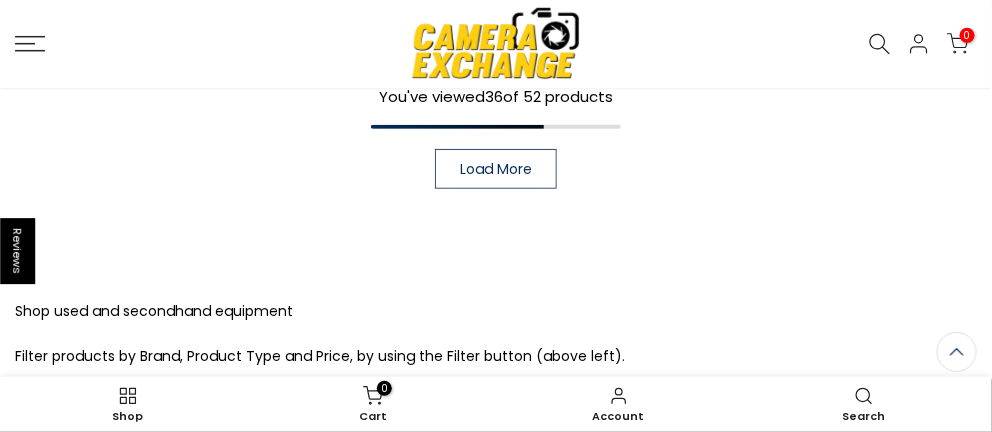 scroll, scrollTop: 3977, scrollLeft: 0, axis: vertical 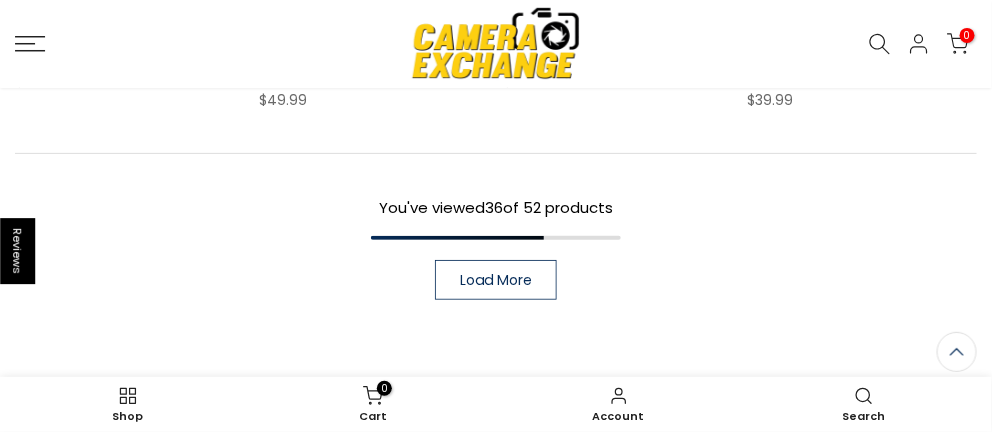 click on "Load More" at bounding box center [496, 280] 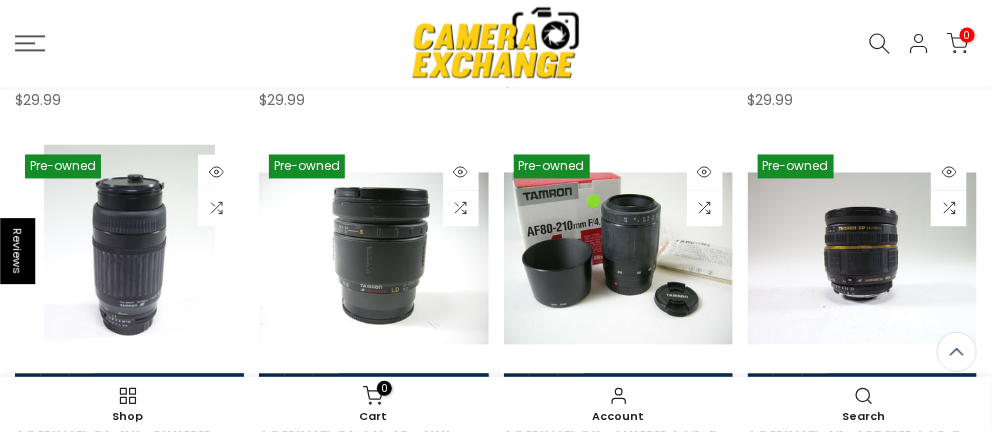 scroll, scrollTop: 5088, scrollLeft: 0, axis: vertical 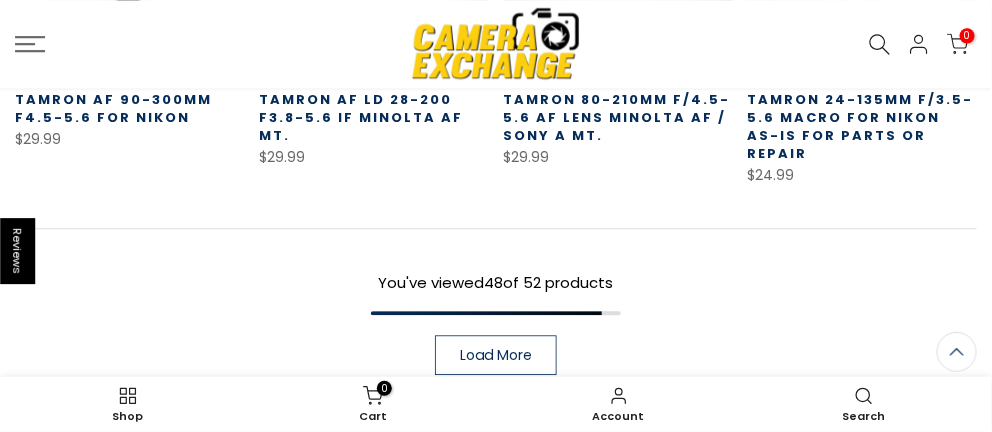 click on "You've viewed  48  of 52 products
Load More" at bounding box center [496, 301] 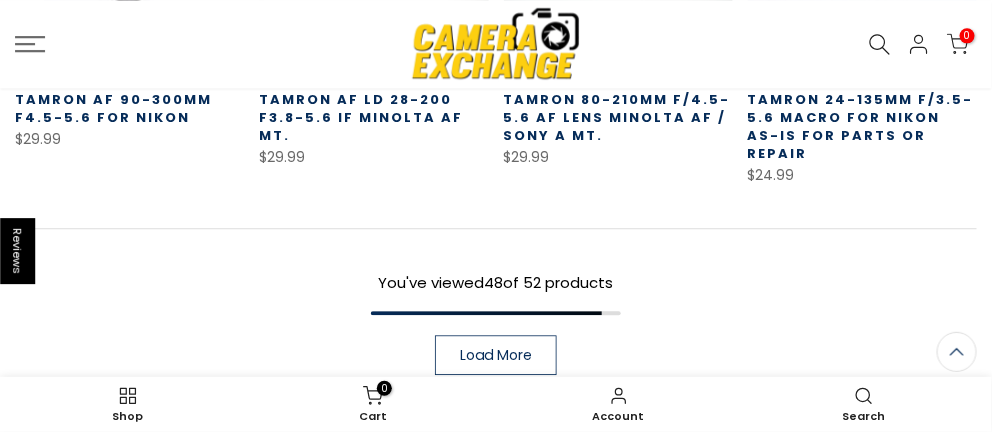 click on "Load More" at bounding box center (496, 355) 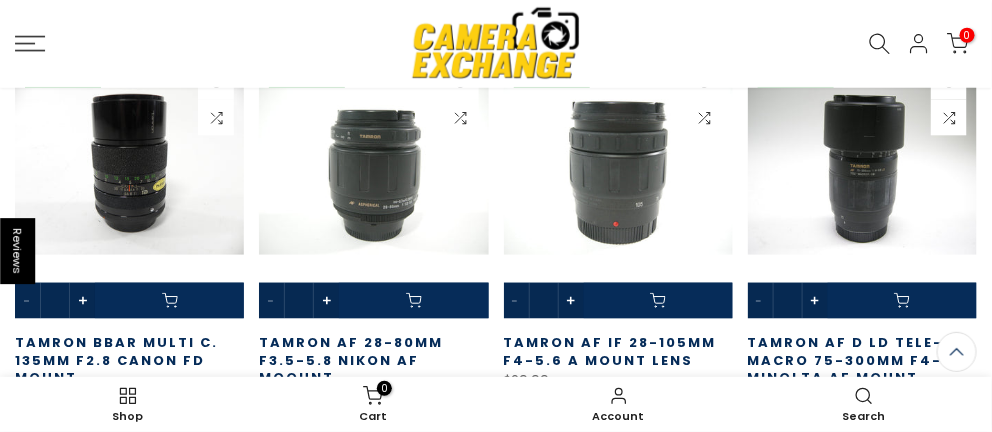 scroll, scrollTop: 4457, scrollLeft: 0, axis: vertical 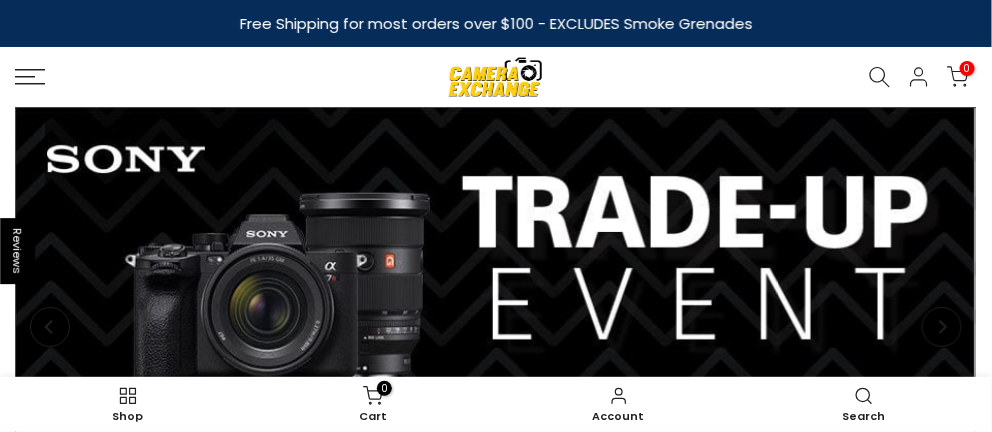 click 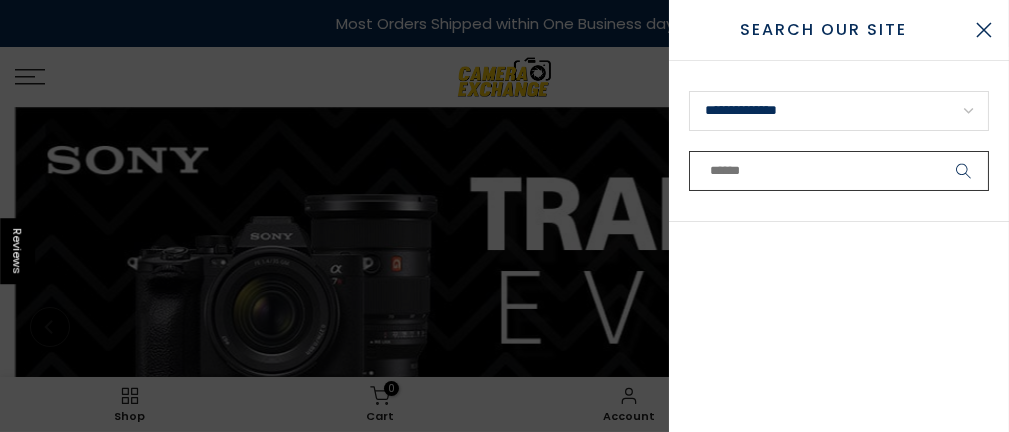 paste on "**********" 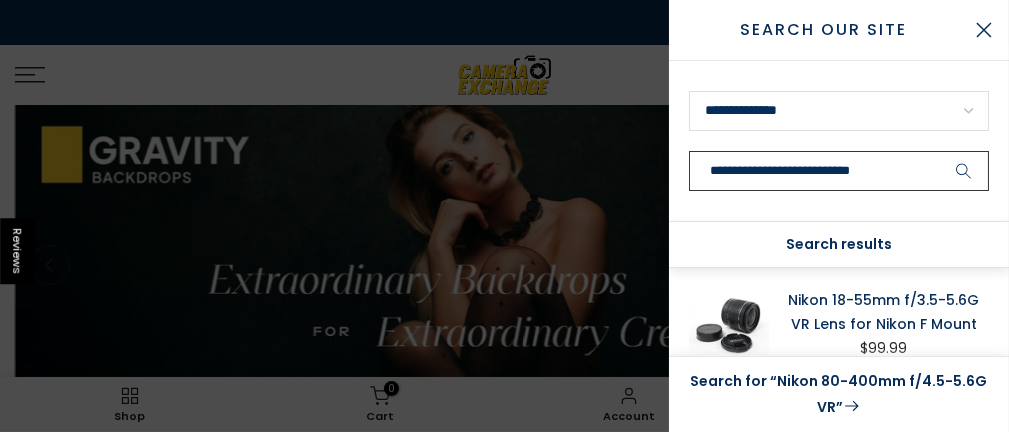 scroll, scrollTop: 111, scrollLeft: 0, axis: vertical 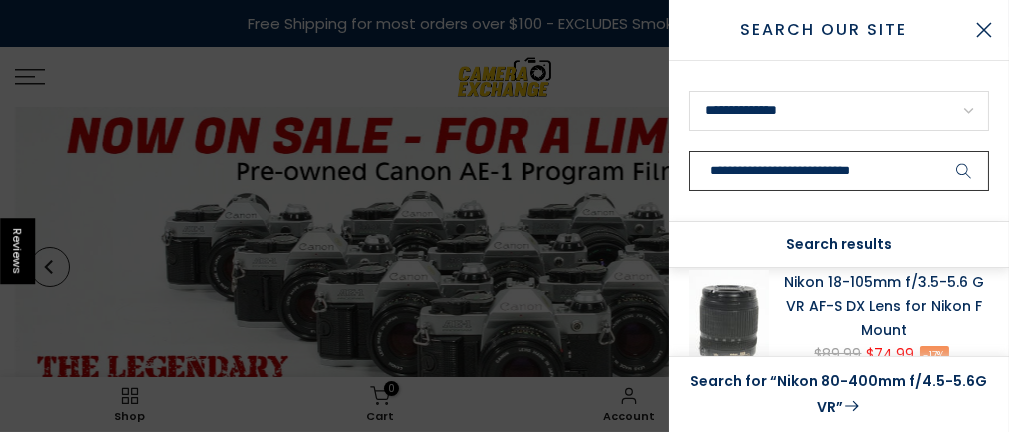 type on "**********" 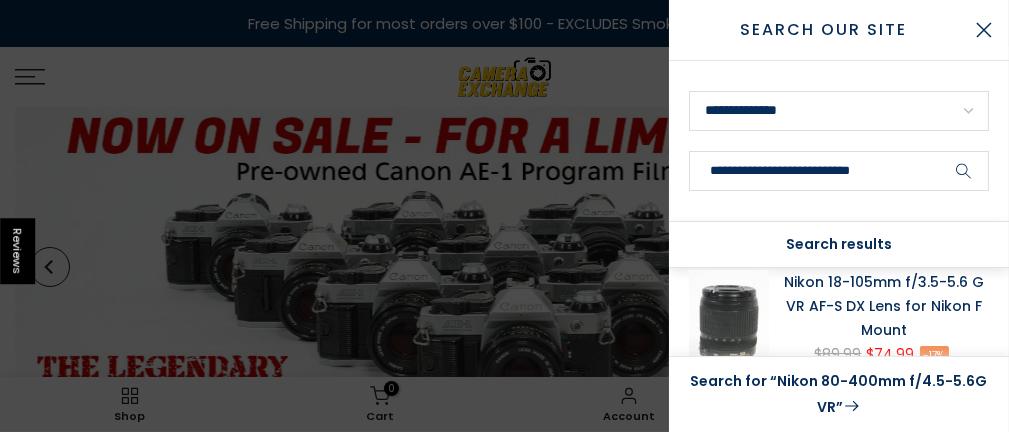 click on "Search for “Nikon 80-400mm f/4.5-5.6G VR”" at bounding box center [839, 394] 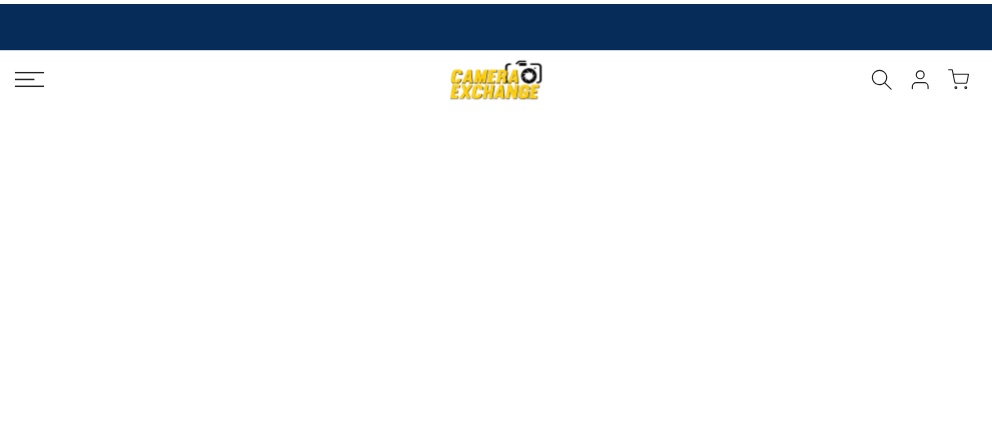 scroll, scrollTop: 0, scrollLeft: 0, axis: both 